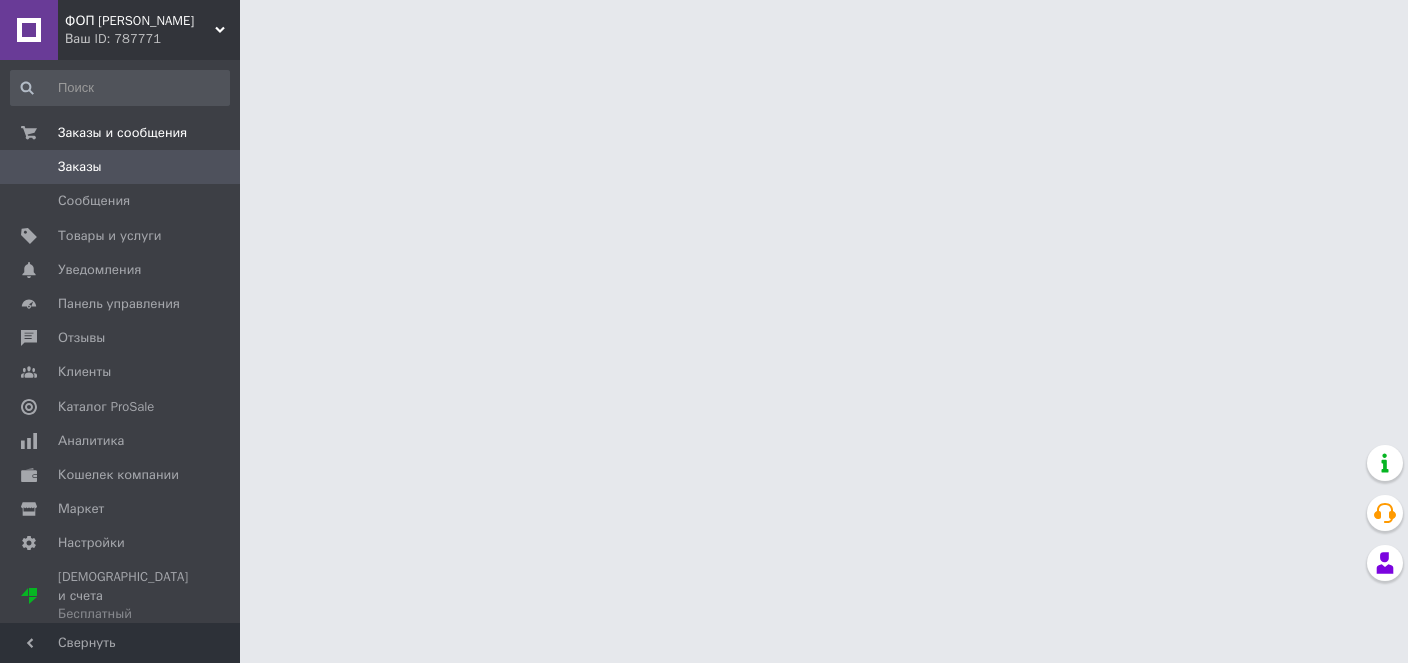 scroll, scrollTop: 0, scrollLeft: 0, axis: both 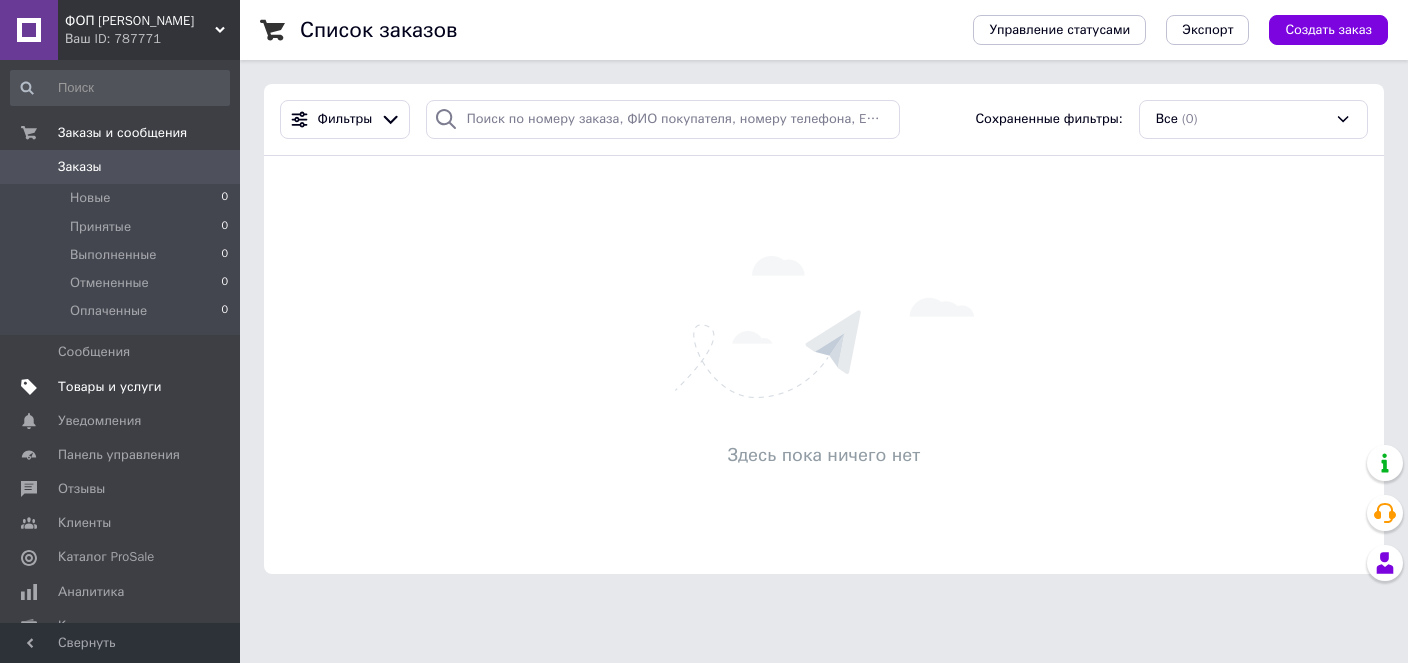 click on "Товары и услуги" at bounding box center [110, 387] 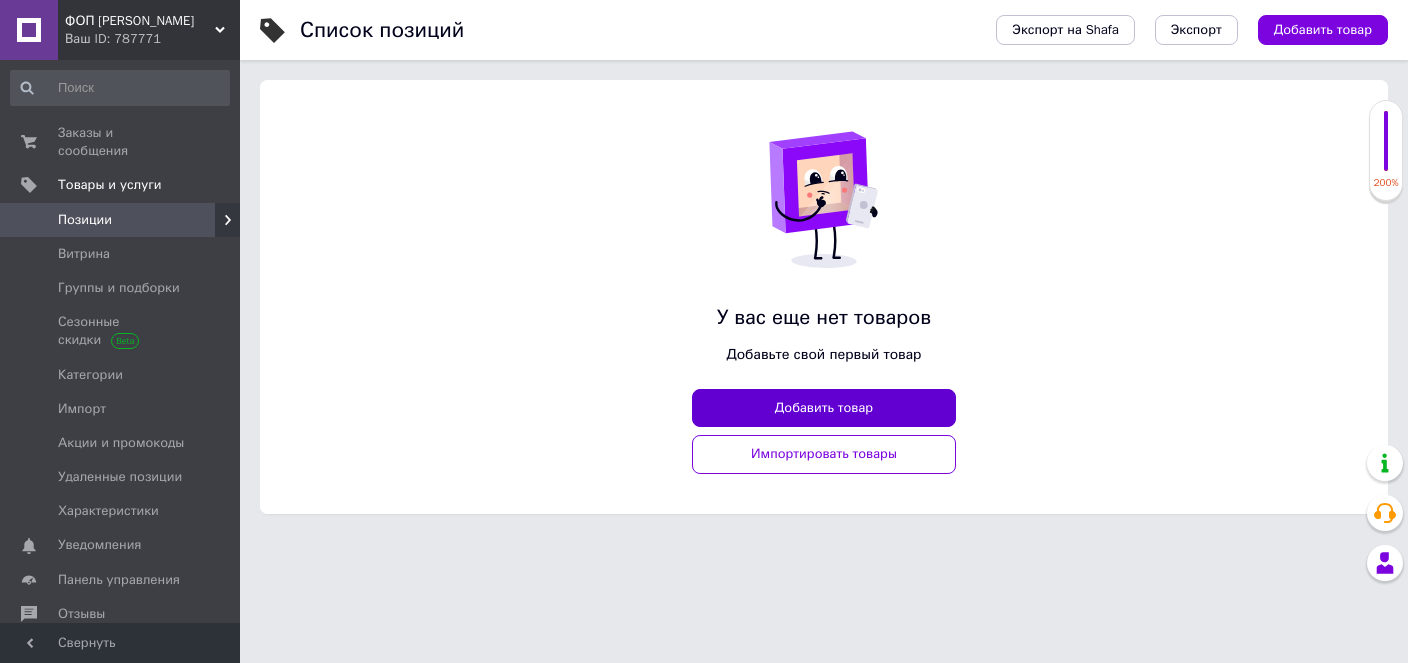 click on "Добавить товар" at bounding box center [824, 408] 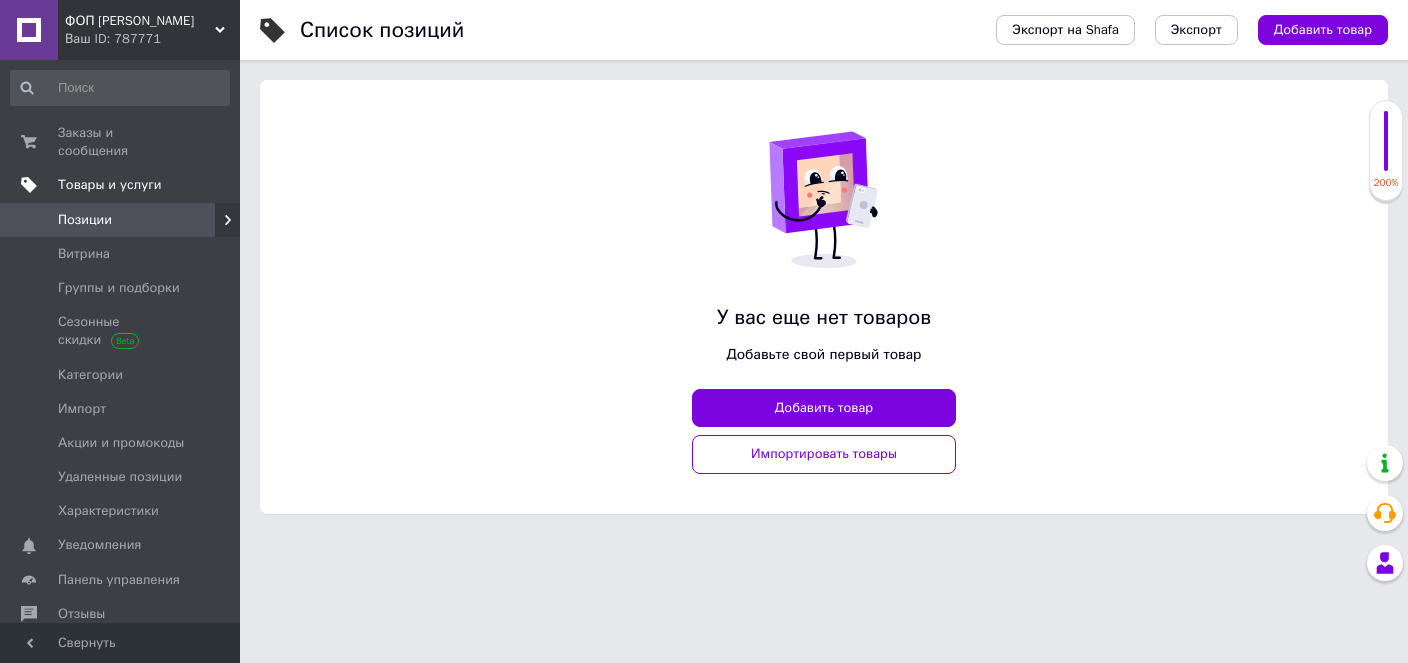 click on "Товары и услуги" at bounding box center (110, 185) 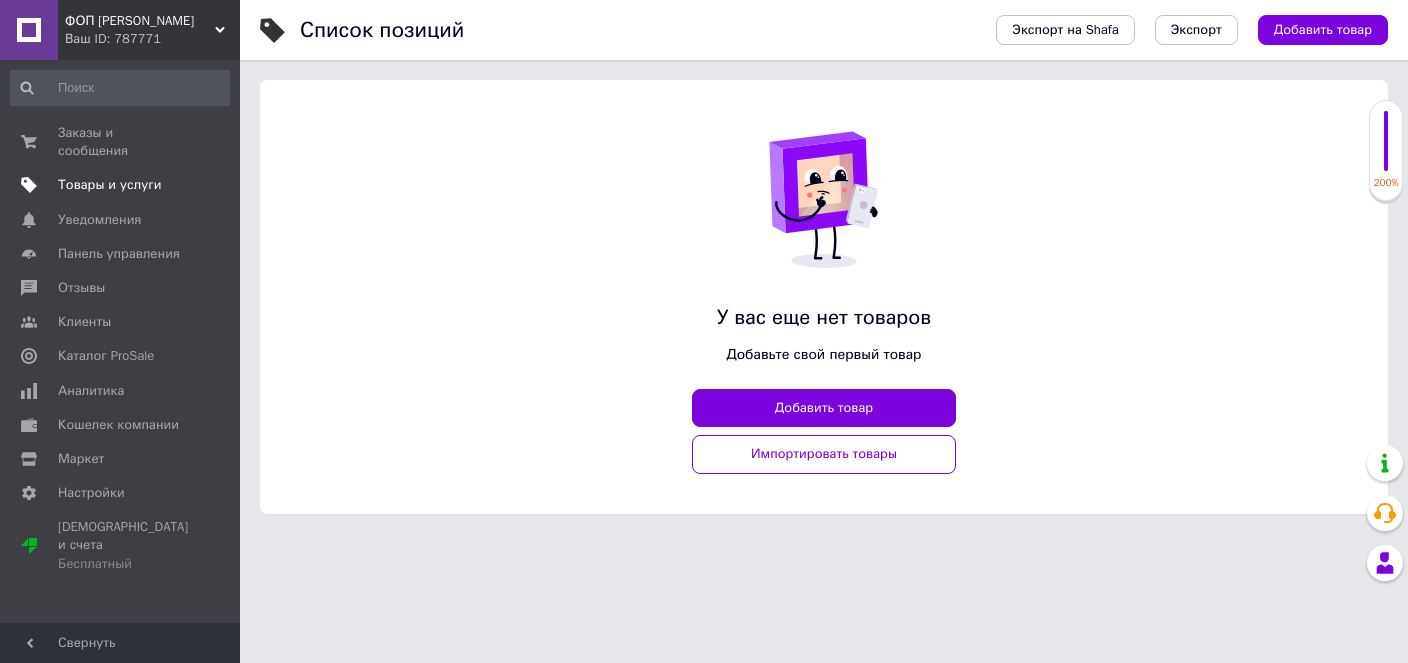 click on "Товары и услуги" at bounding box center [110, 185] 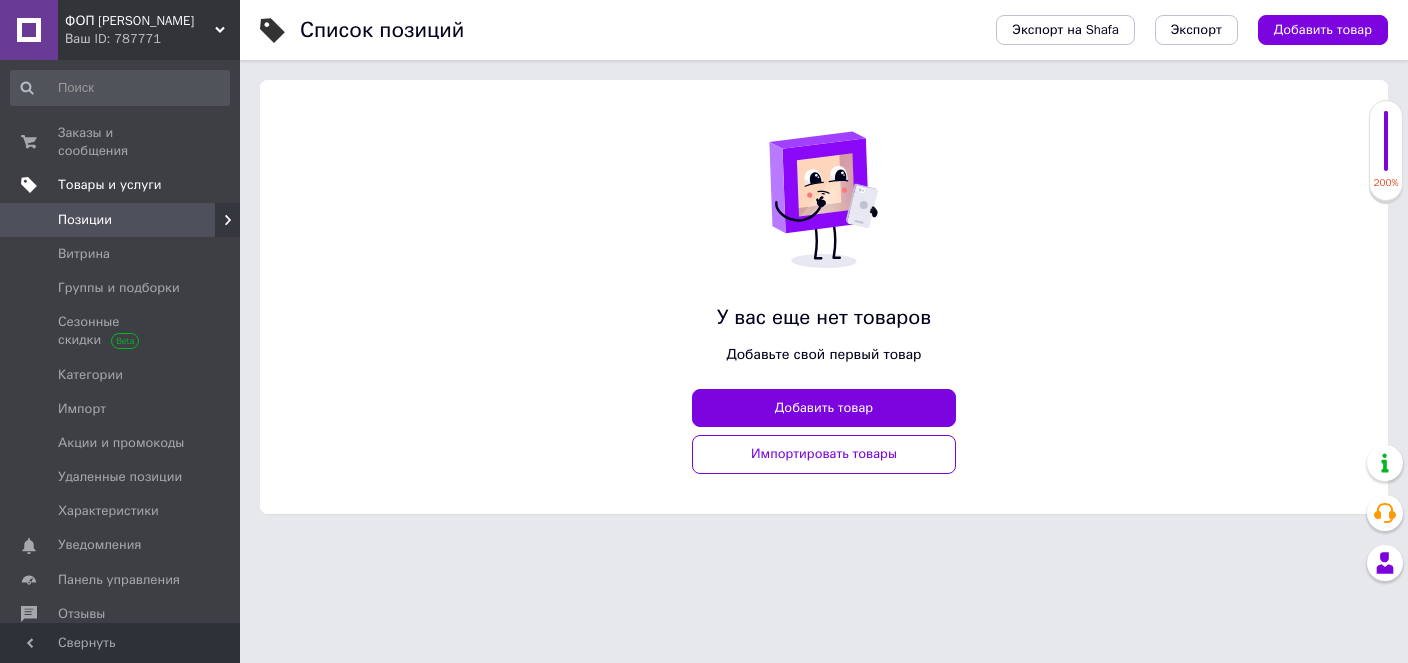 click on "Товары и услуги" at bounding box center (110, 185) 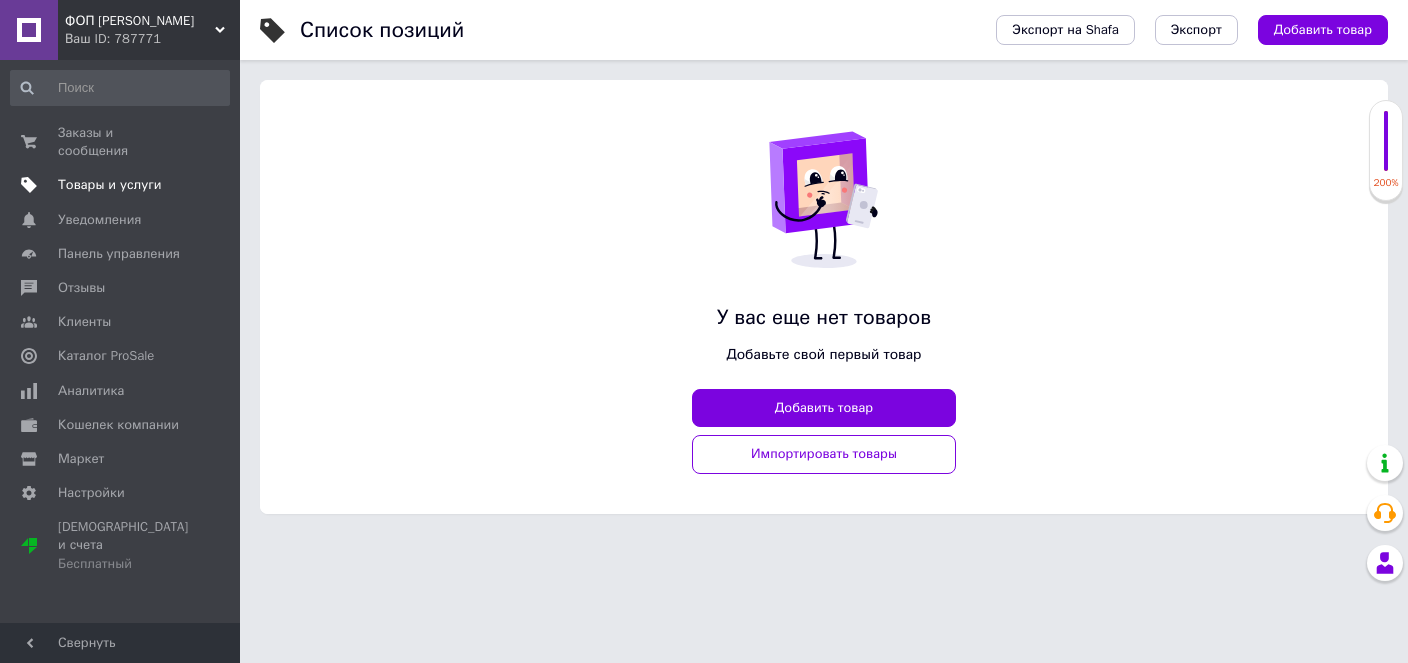 click on "Товары и услуги" at bounding box center [110, 185] 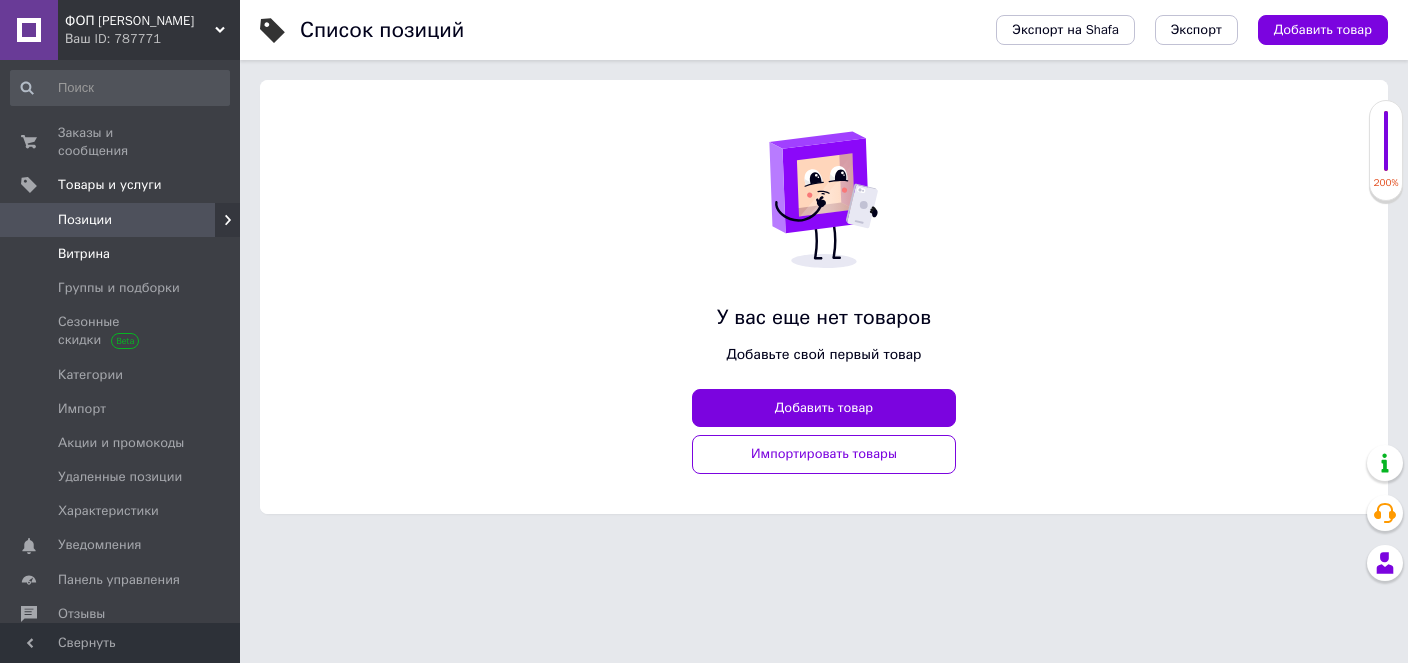 click on "Витрина" at bounding box center [84, 254] 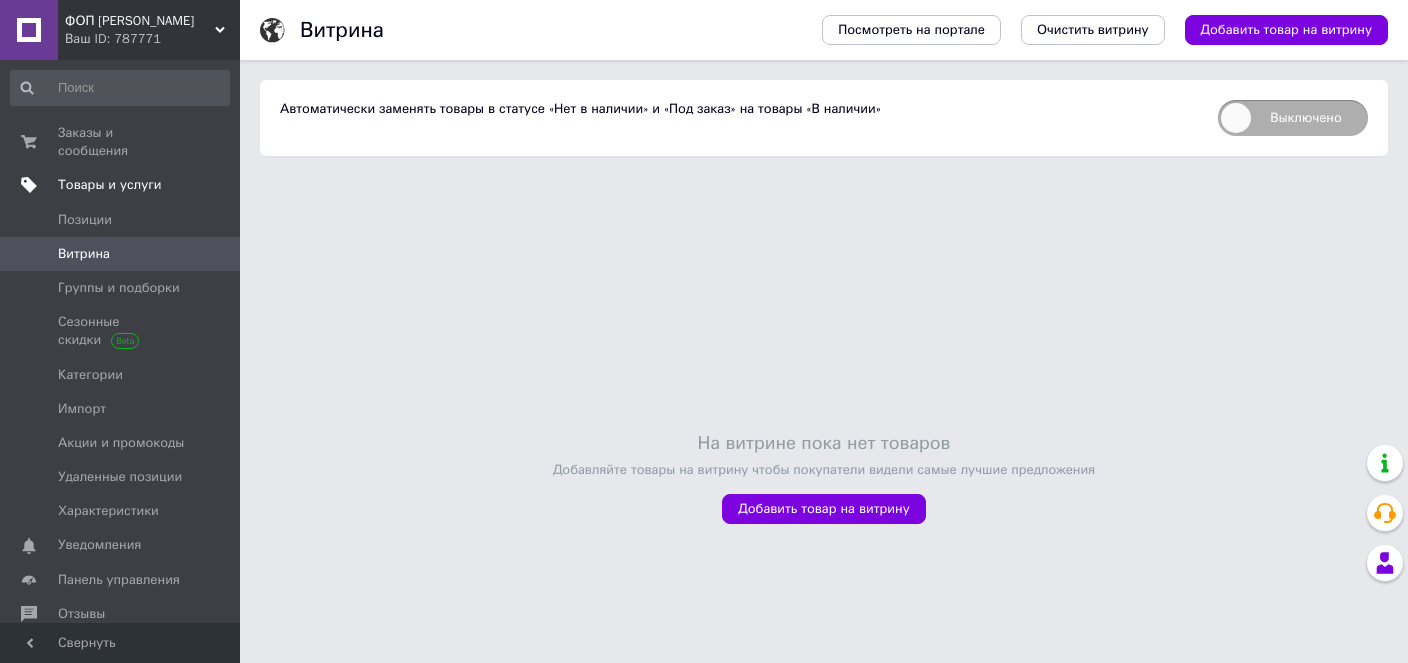 click on "Товары и услуги" at bounding box center (110, 185) 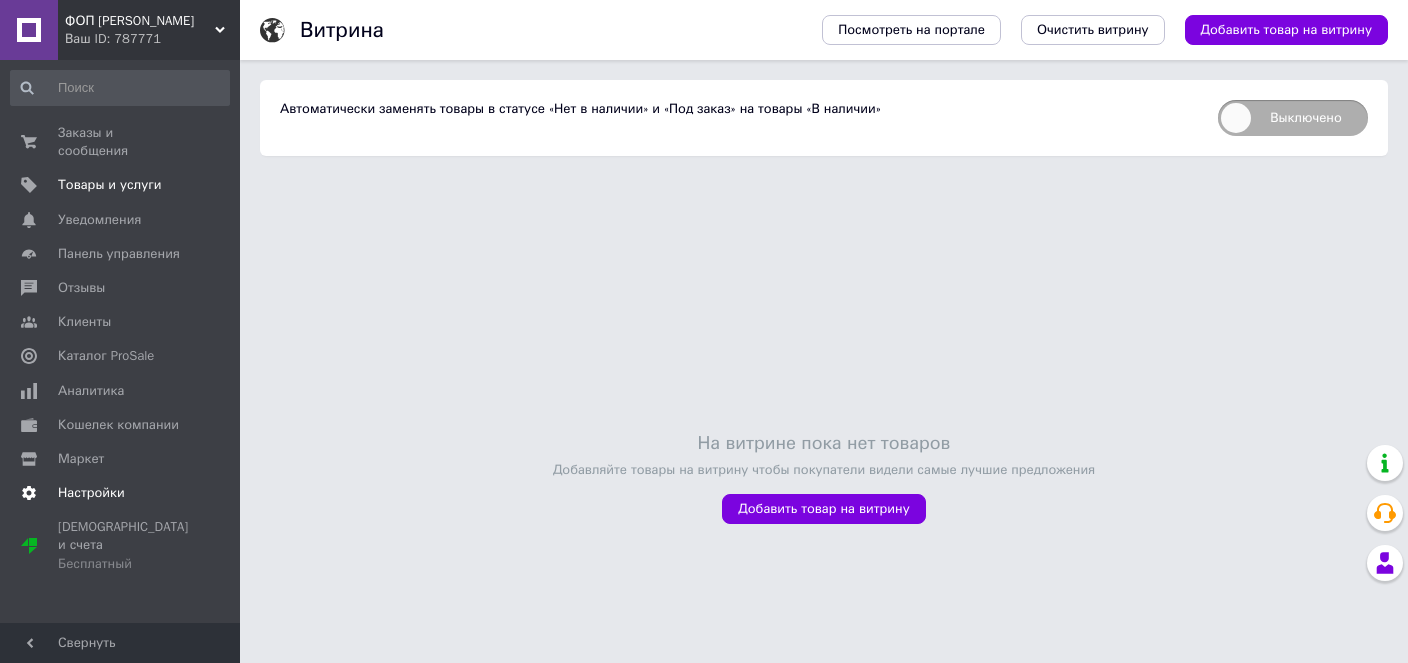 click on "Настройки" at bounding box center [91, 493] 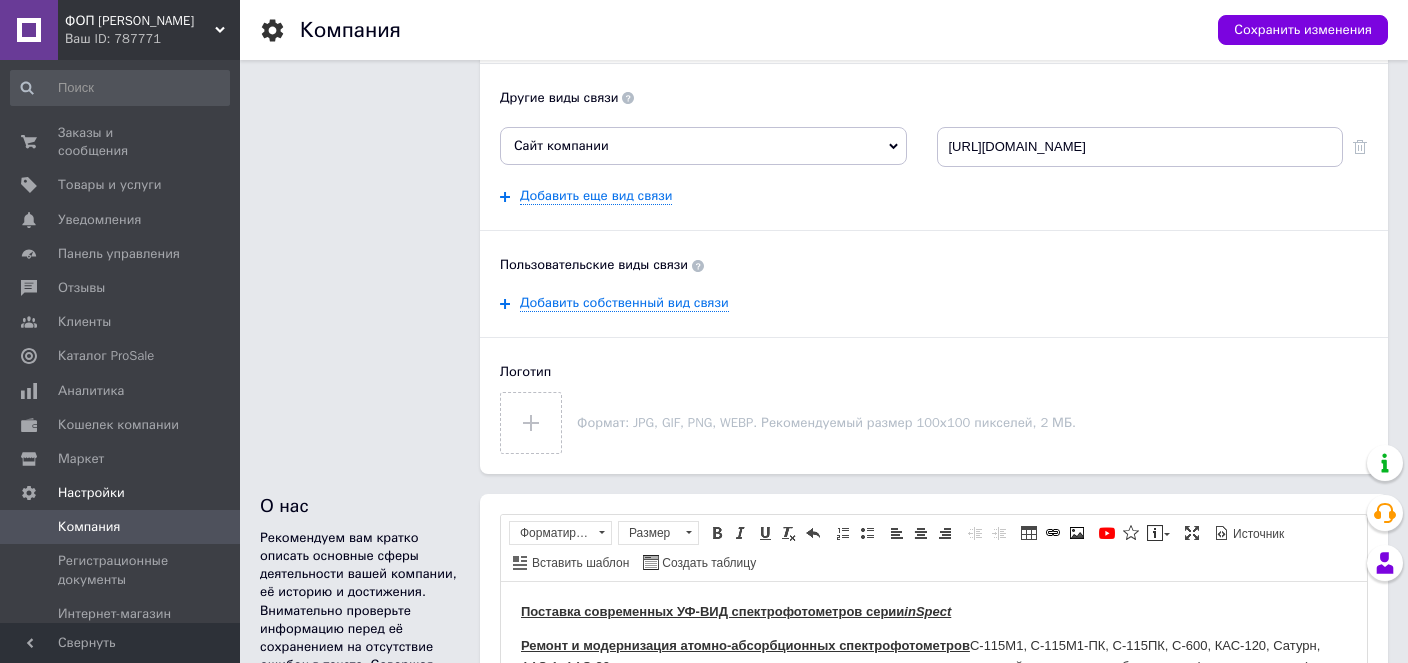 scroll, scrollTop: 528, scrollLeft: 0, axis: vertical 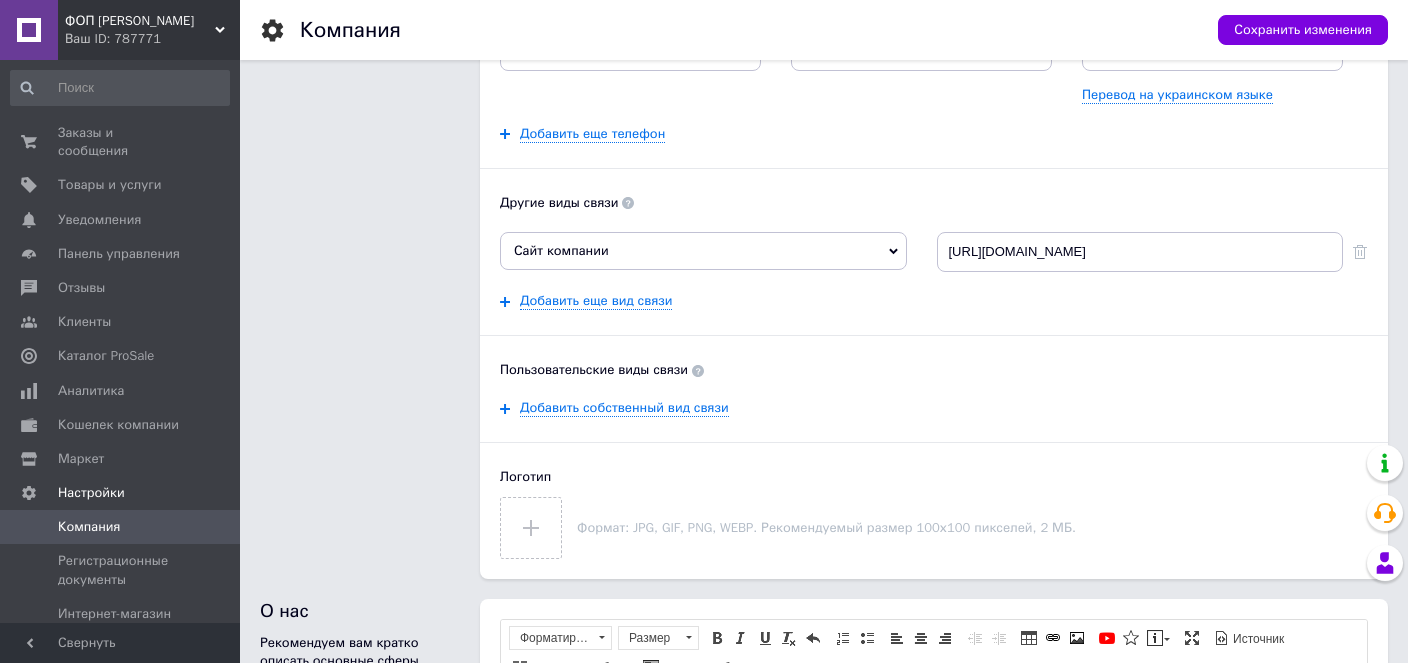 click 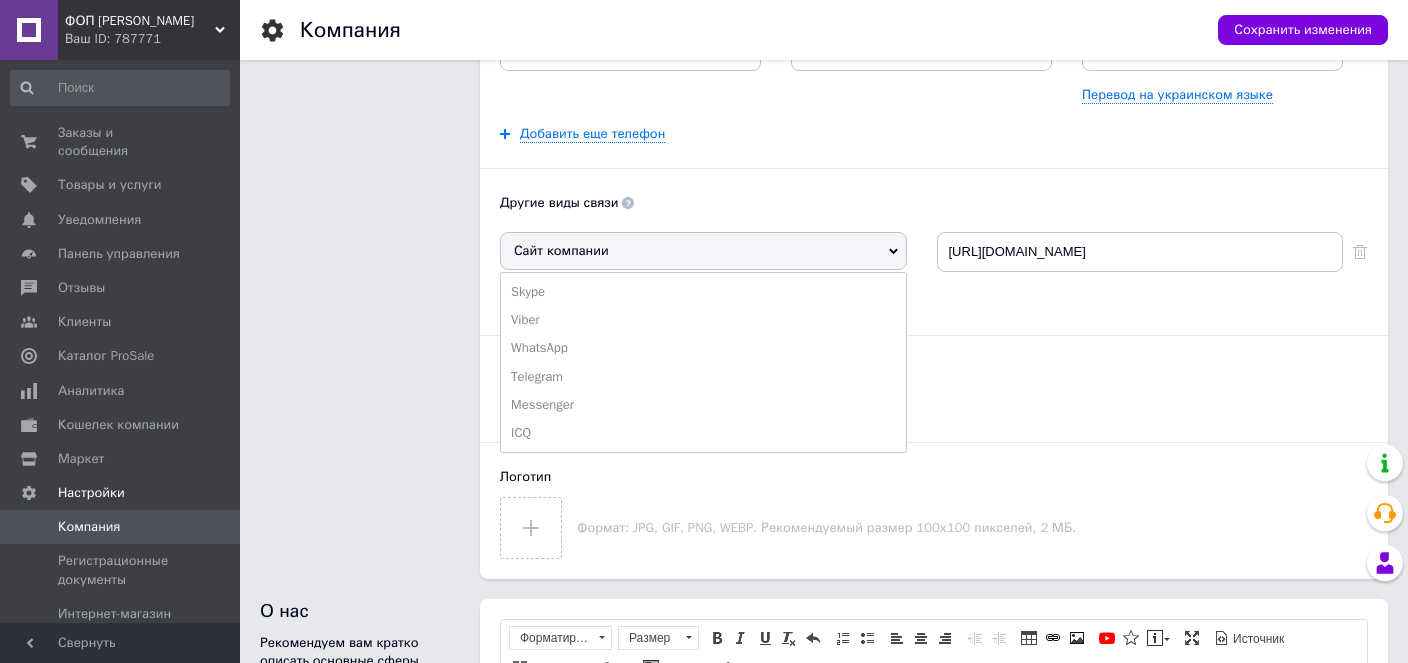 click 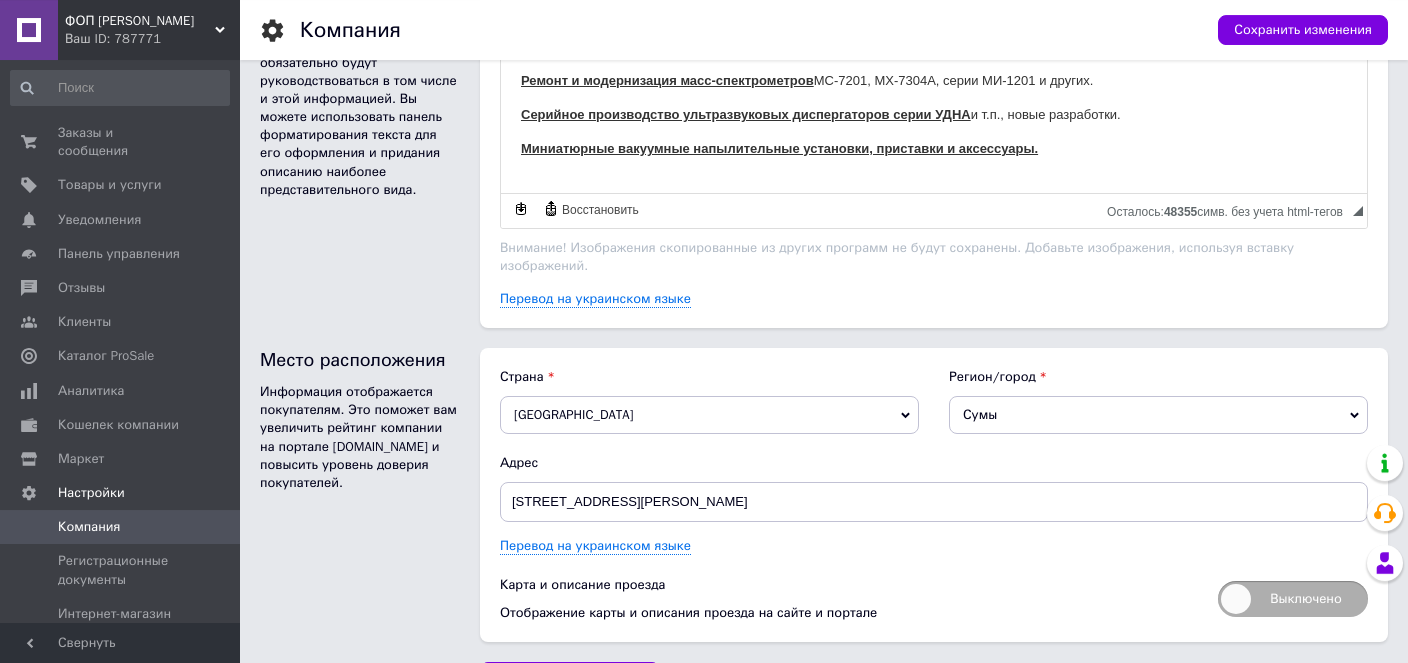 scroll, scrollTop: 1302, scrollLeft: 0, axis: vertical 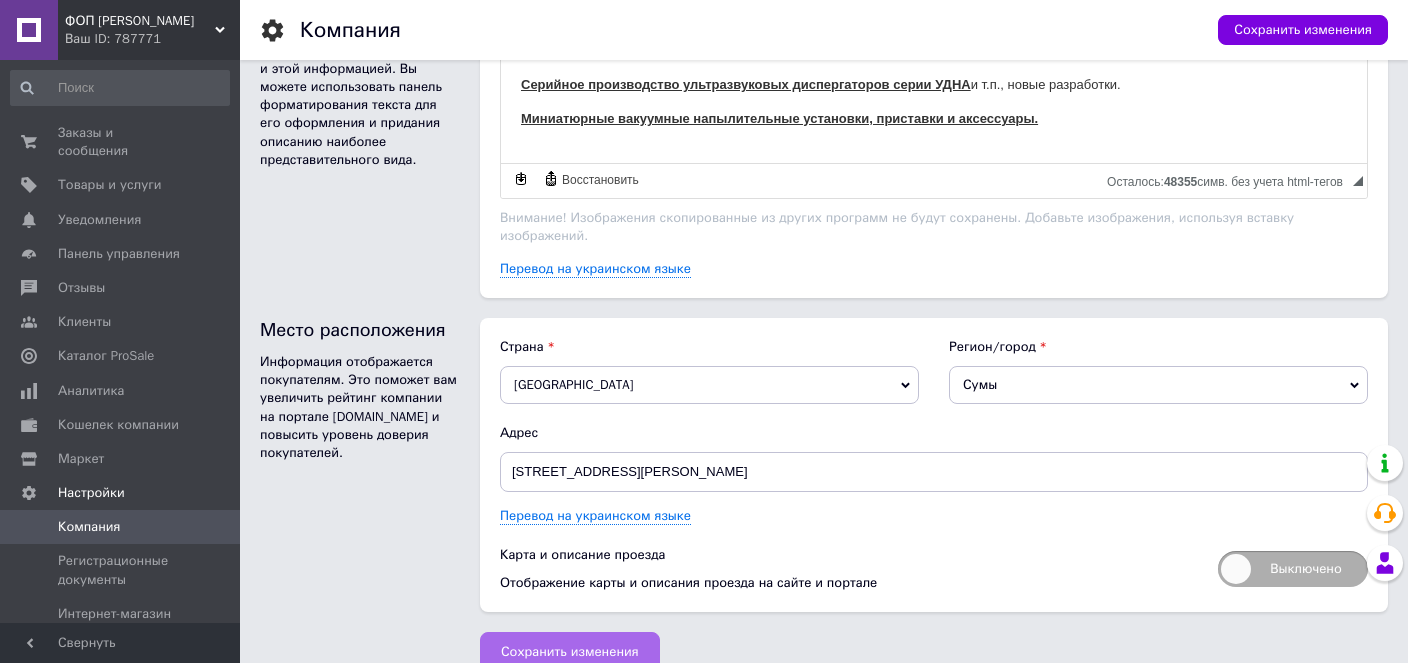 click on "Сохранить изменения" at bounding box center (570, 652) 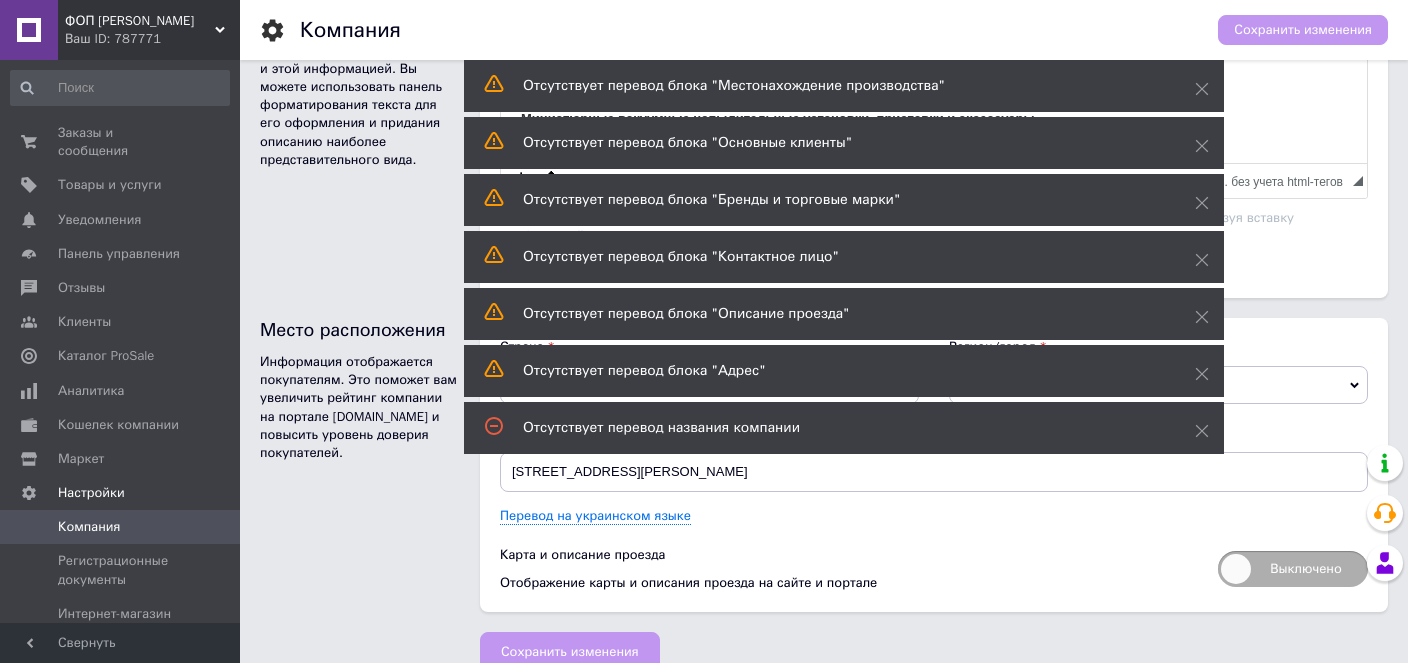click on "О нас Рекомендуем вам кратко описать основные сферы деятельности вашей компании,
её историю и достижения. Внимательно проверьте информацию перед её сохранением
на отсутствие ошибок в тексте. Совершая свой выбор, ваши клиенты обязательно будут
руководствоваться в том числе и этой информацией.
Вы можете использовать панель форматирования
текста для его оформления и придания описанию наиболее представительного вида." at bounding box center [360, 61] 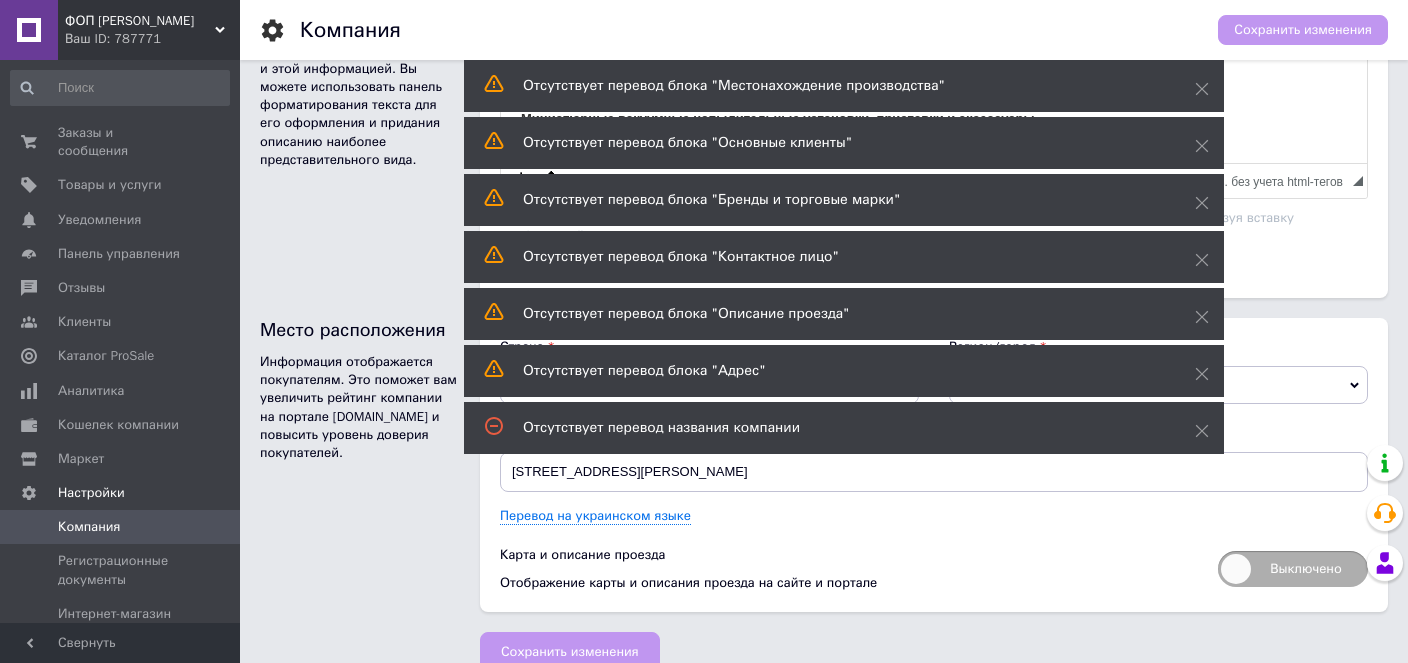 click on "Адрес [STREET_ADDRESS] Перевод на украинском языке" at bounding box center [934, 474] 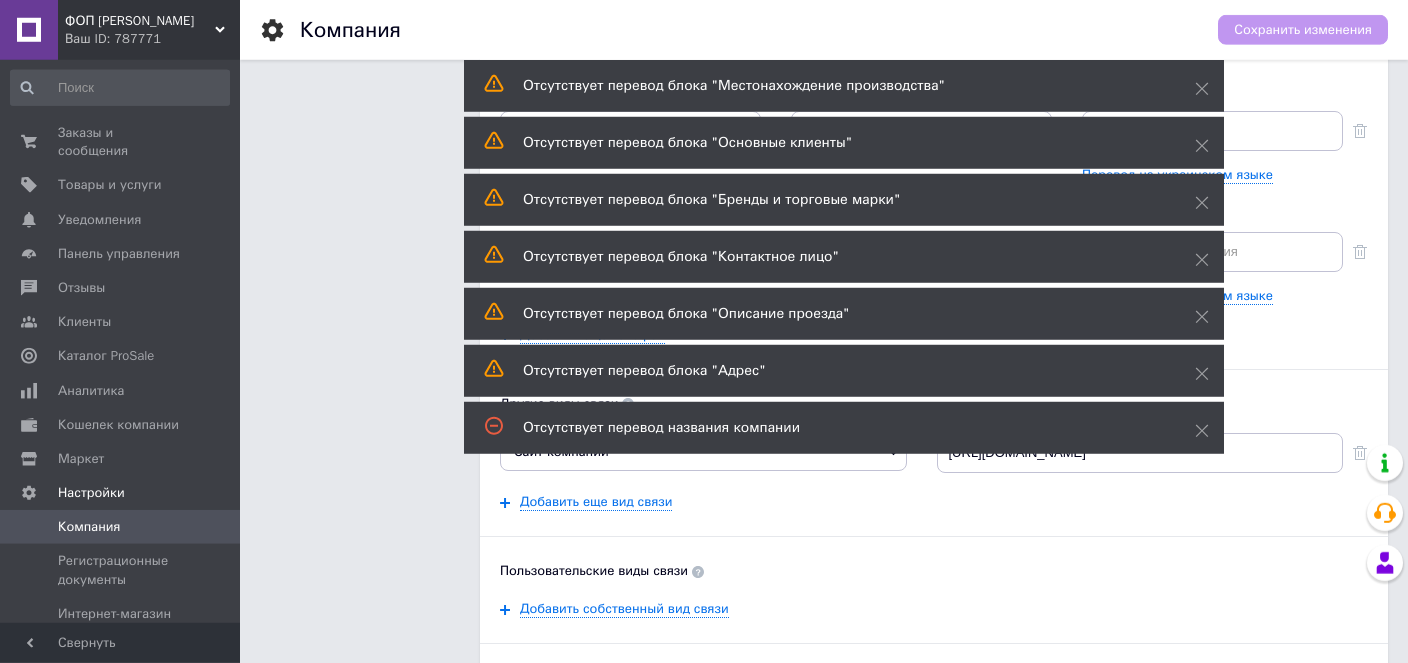 scroll, scrollTop: 246, scrollLeft: 0, axis: vertical 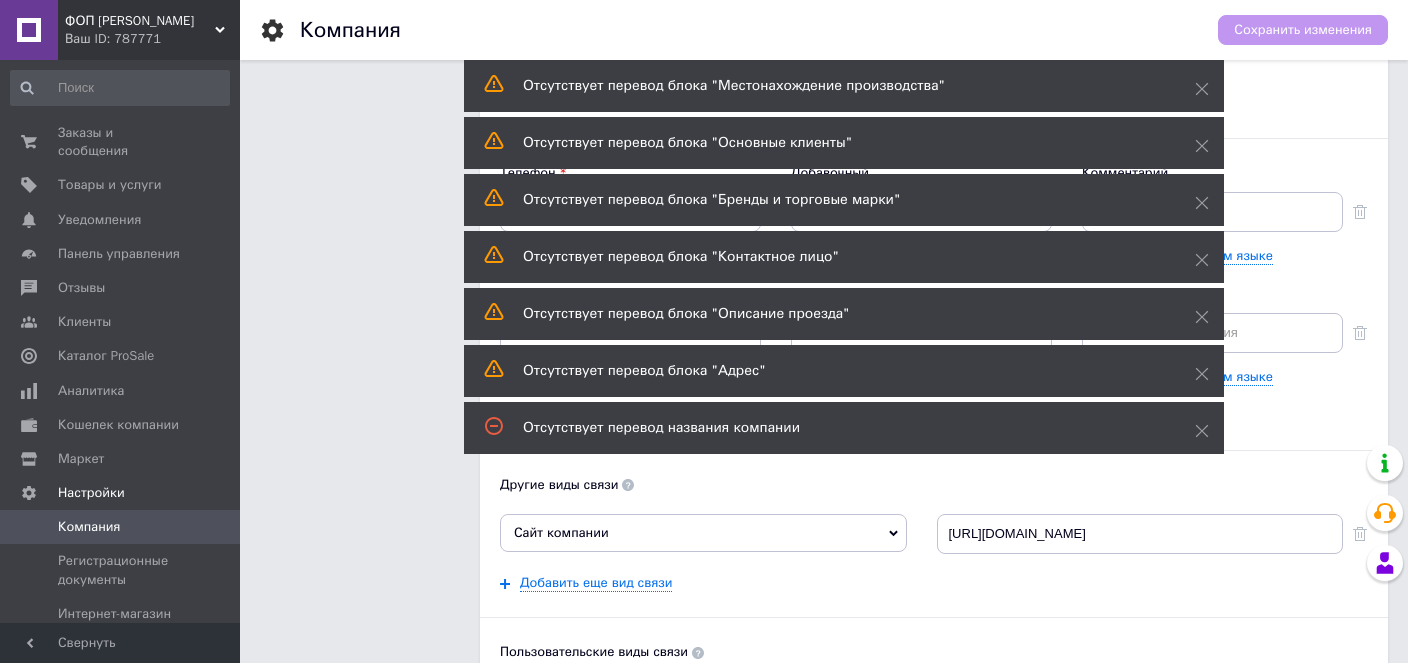 click on "Отсутствует перевод блока "Местонахождение производства"" at bounding box center (834, 86) 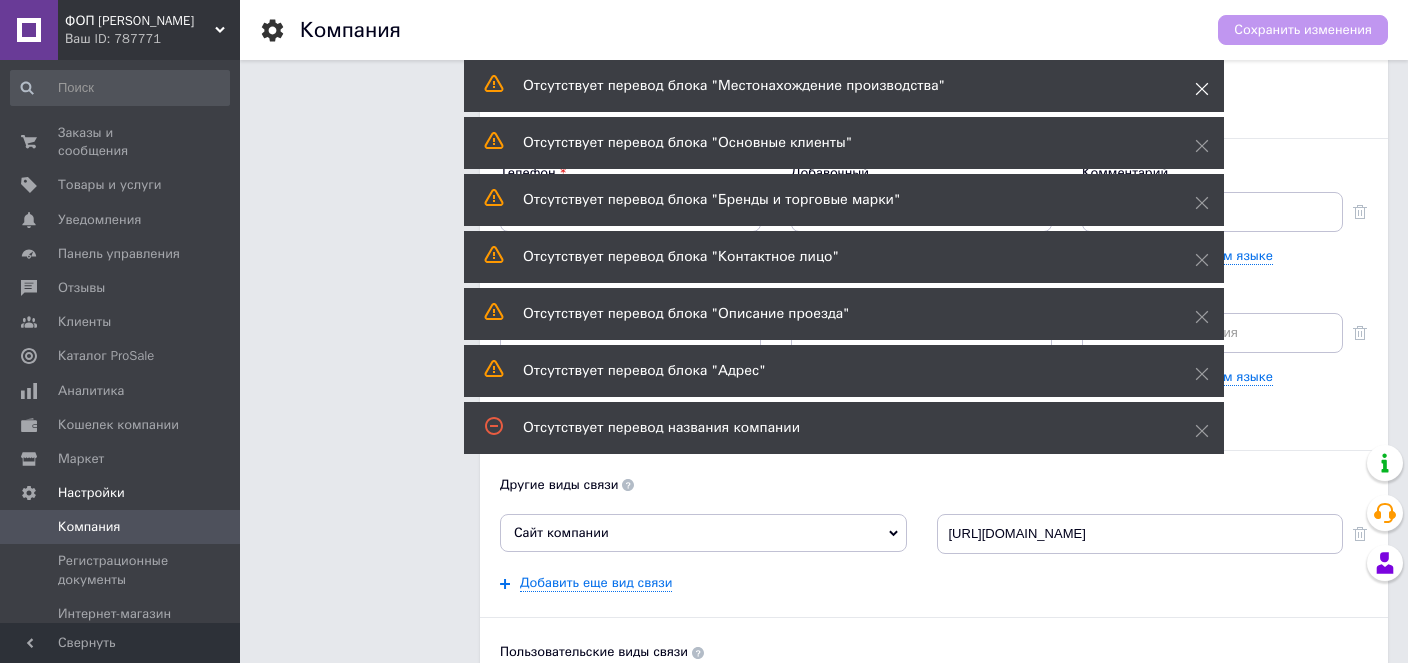 click 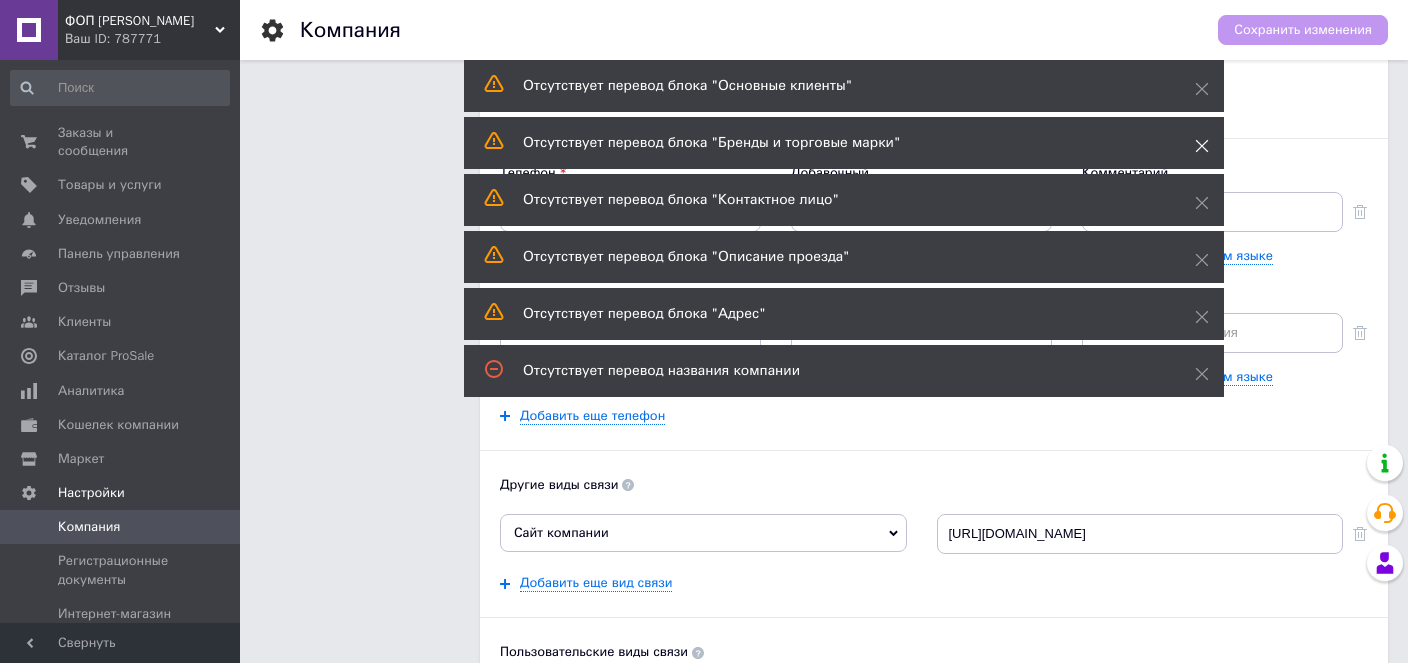 click 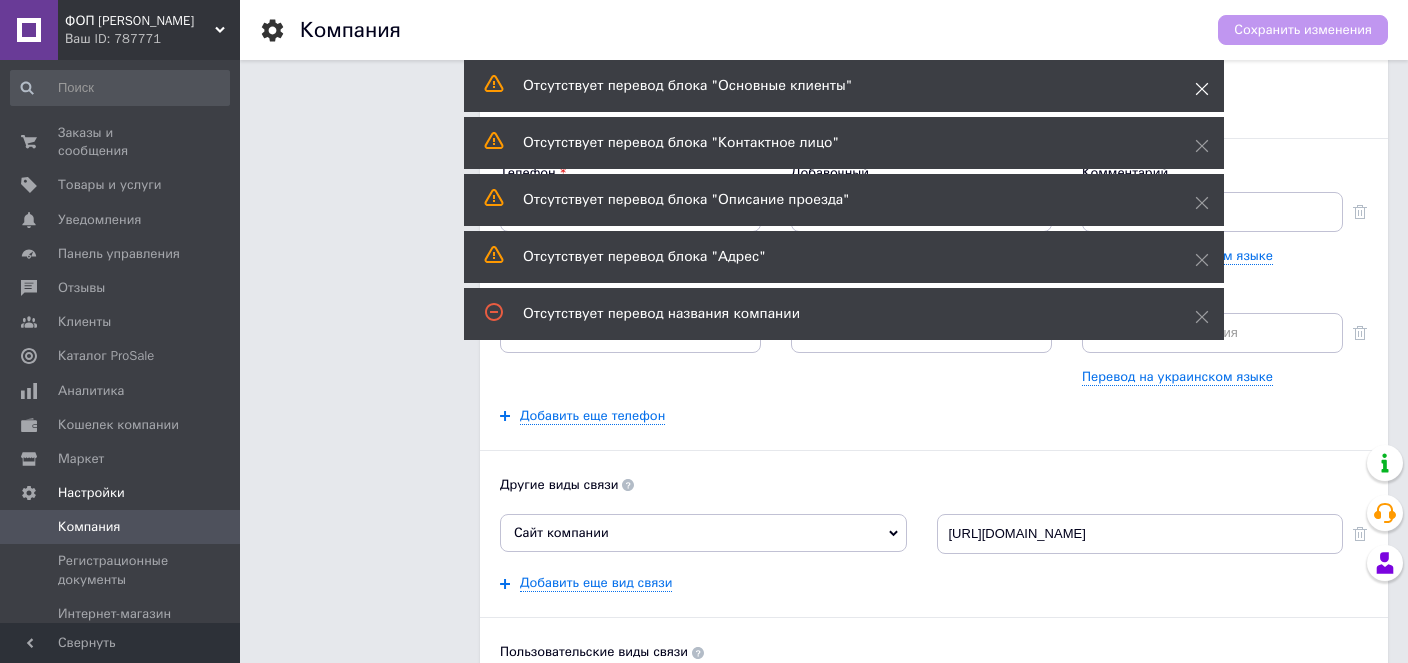 click 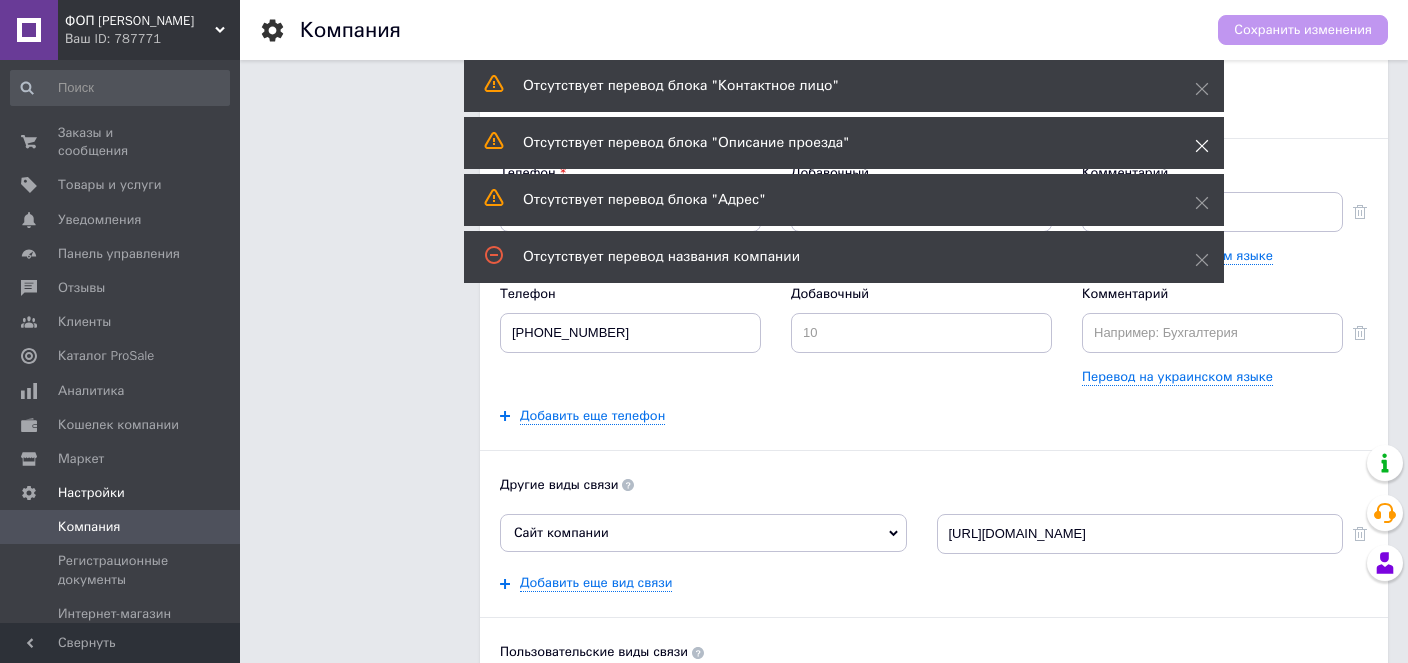 click 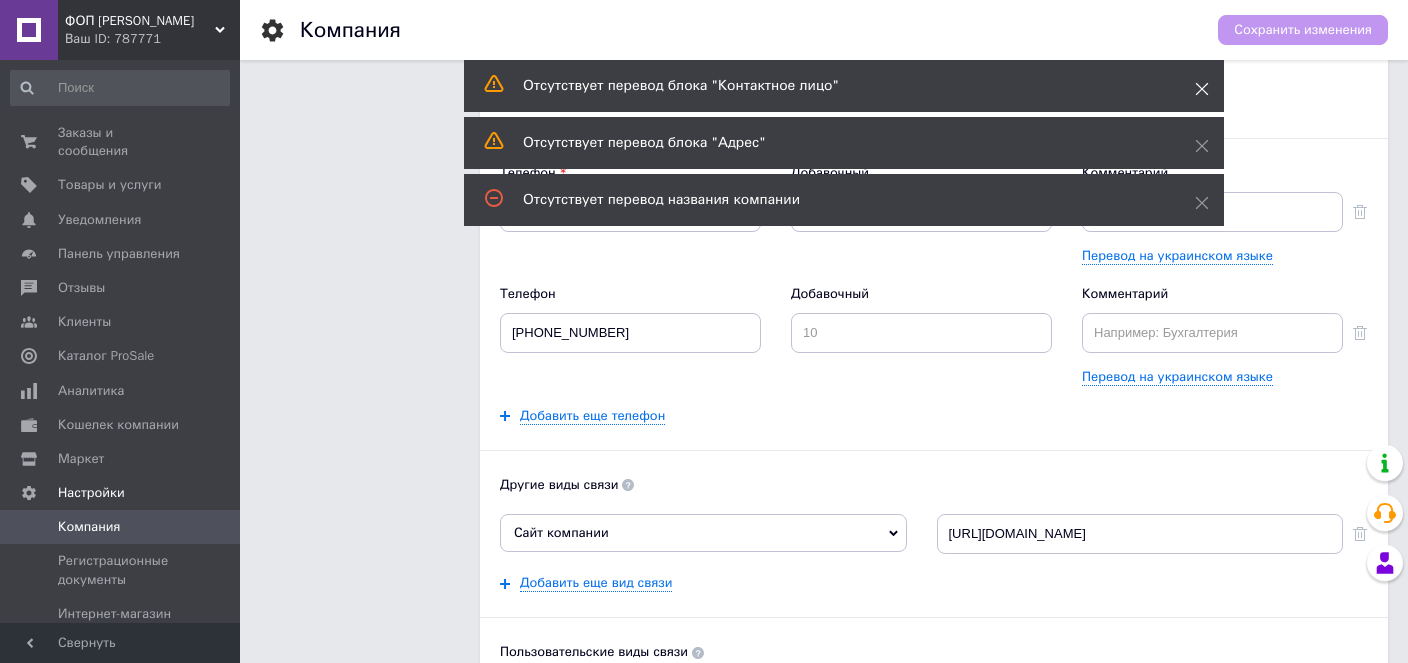 click 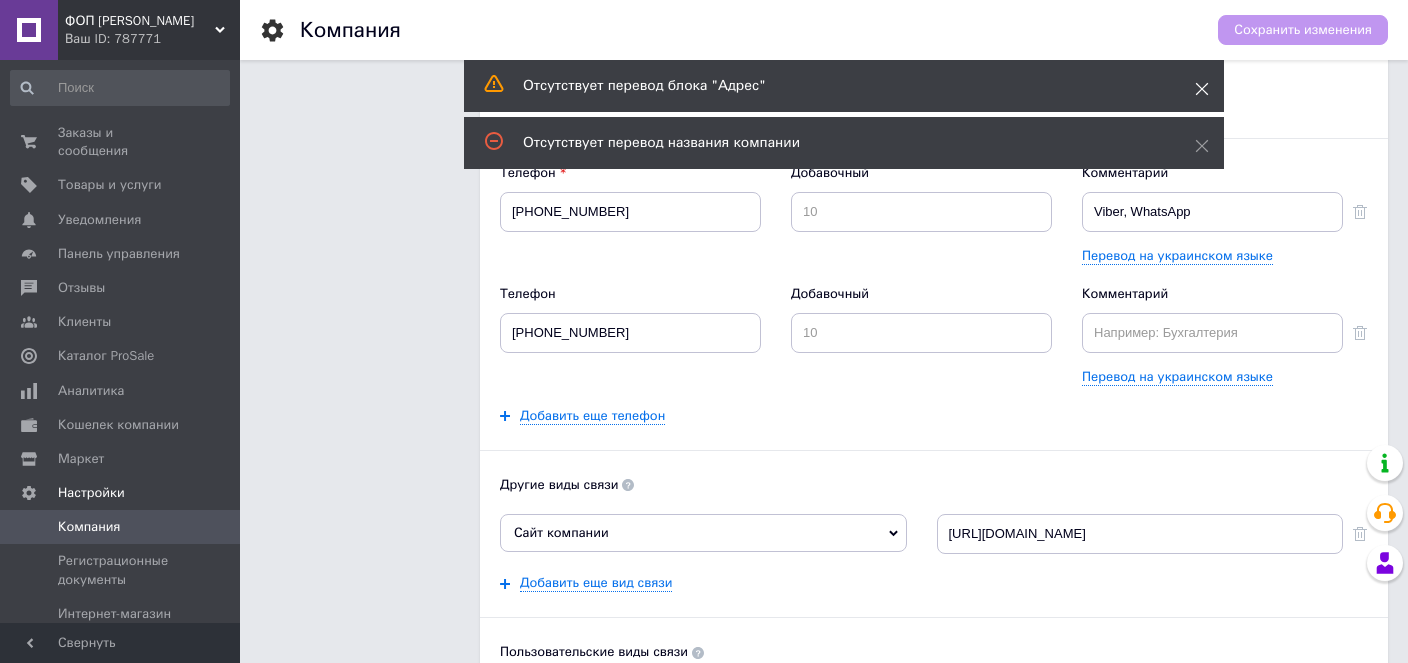 click 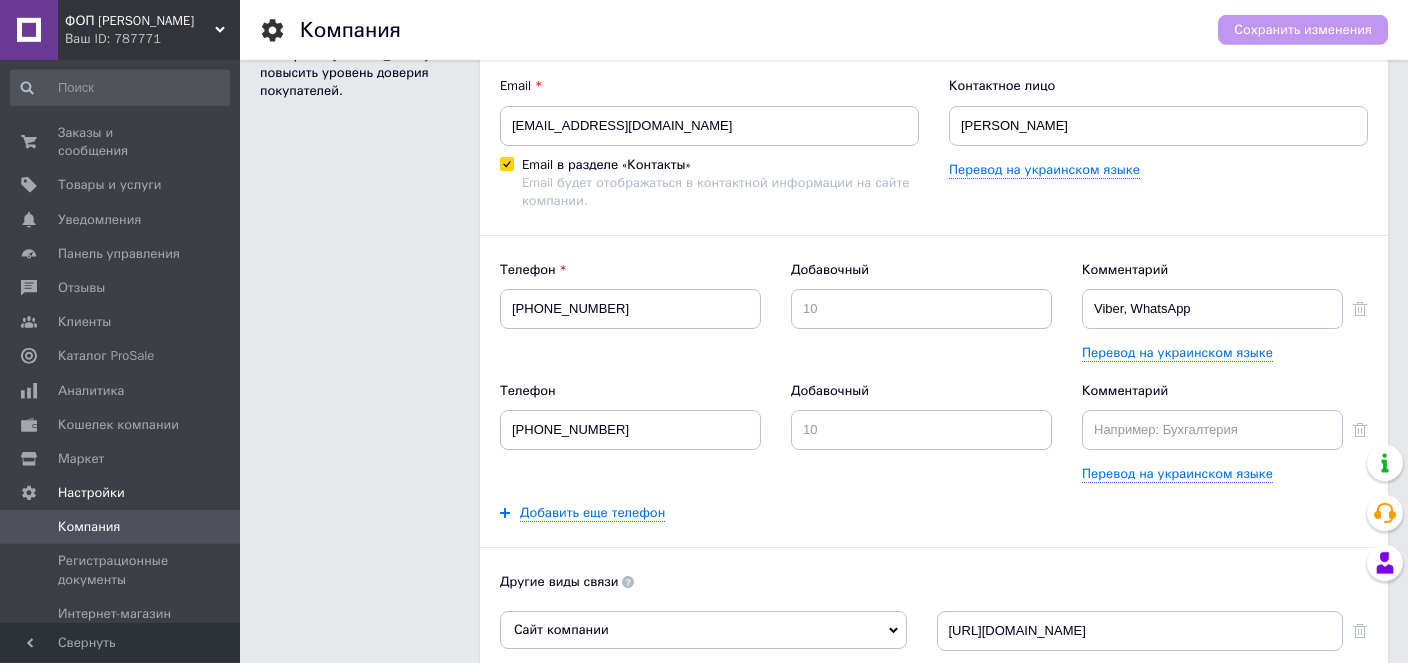 scroll, scrollTop: 0, scrollLeft: 0, axis: both 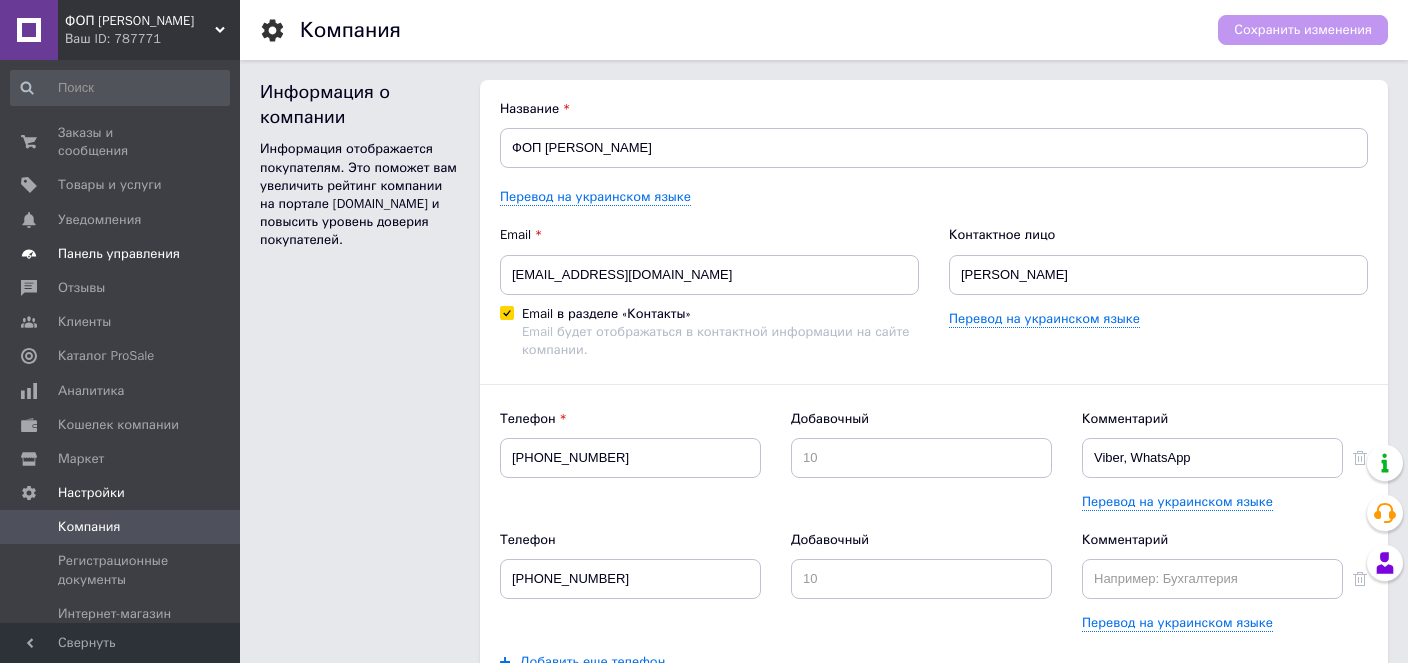 click on "Панель управления" at bounding box center [119, 254] 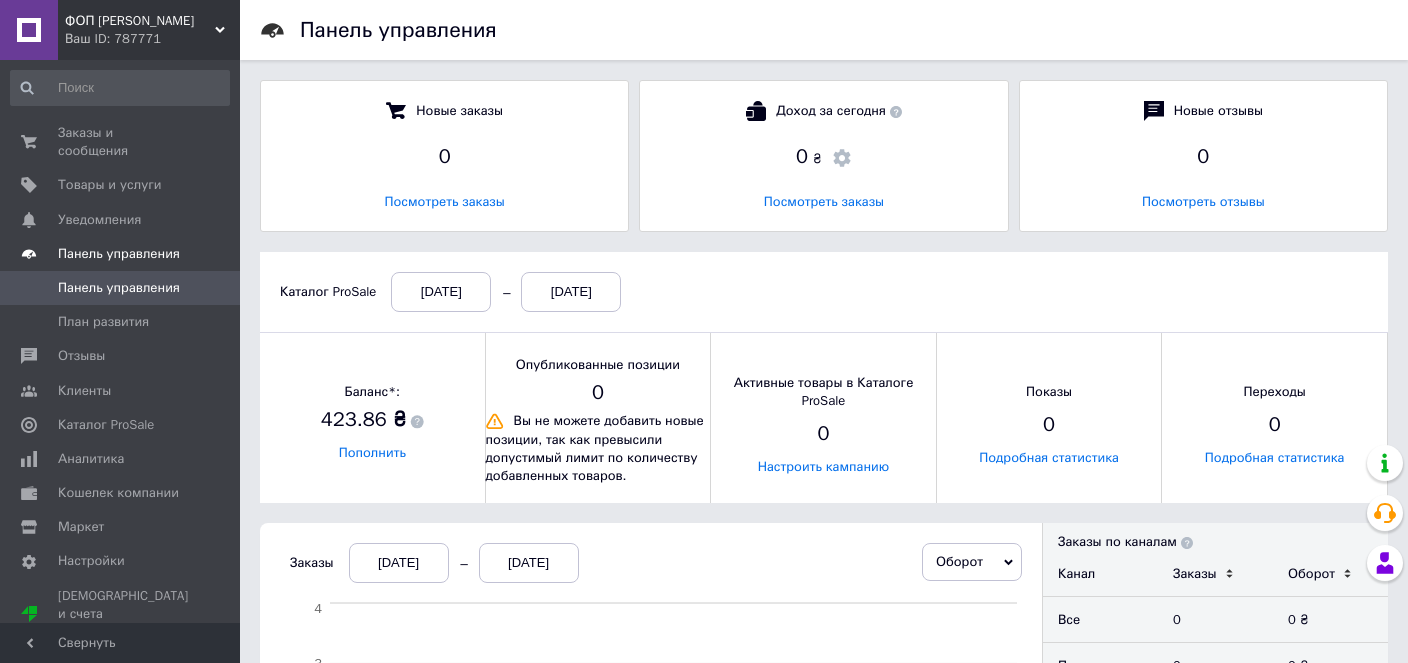 scroll, scrollTop: 10, scrollLeft: 10, axis: both 